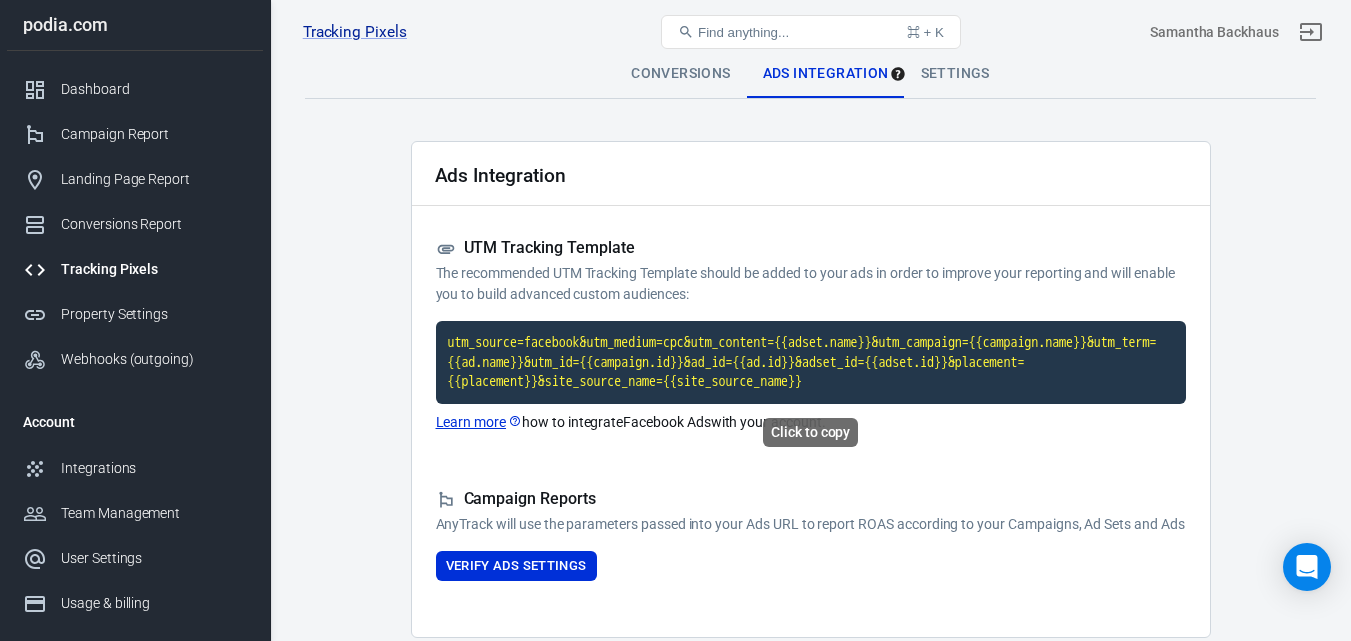 click on "utm_source=facebook&utm_medium=cpc&utm_content={{adset.name}}&utm_campaign={{campaign.name}}&utm_term={{ad.name}}&utm_id={{campaign.id}}&ad_id={{ad.id}}&adset_id={{adset.id}}&placement={{placement}}&site_source_name={{site_source_name}}" at bounding box center [811, 362] 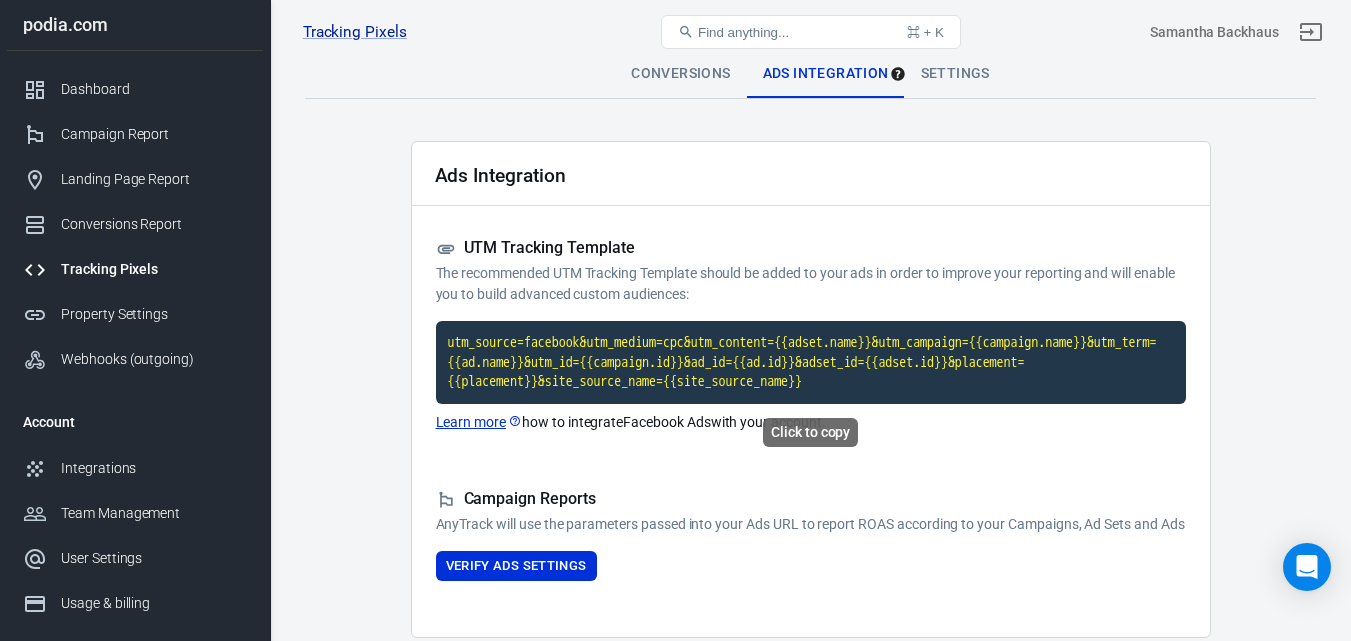 click on "utm_source=facebook&utm_medium=cpc&utm_content={{adset.name}}&utm_campaign={{campaign.name}}&utm_term={{ad.name}}&utm_id={{campaign.id}}&ad_id={{ad.id}}&adset_id={{adset.id}}&placement={{placement}}&site_source_name={{site_source_name}}" at bounding box center [811, 362] 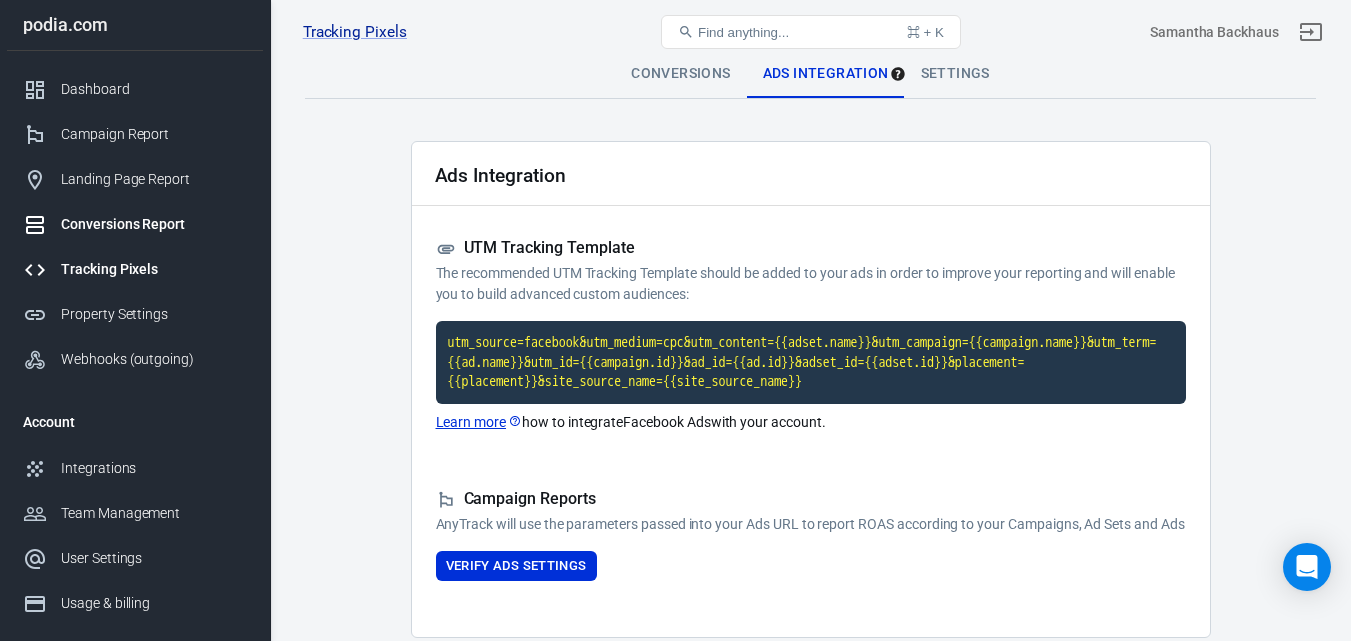 click on "Conversions Report" at bounding box center [154, 224] 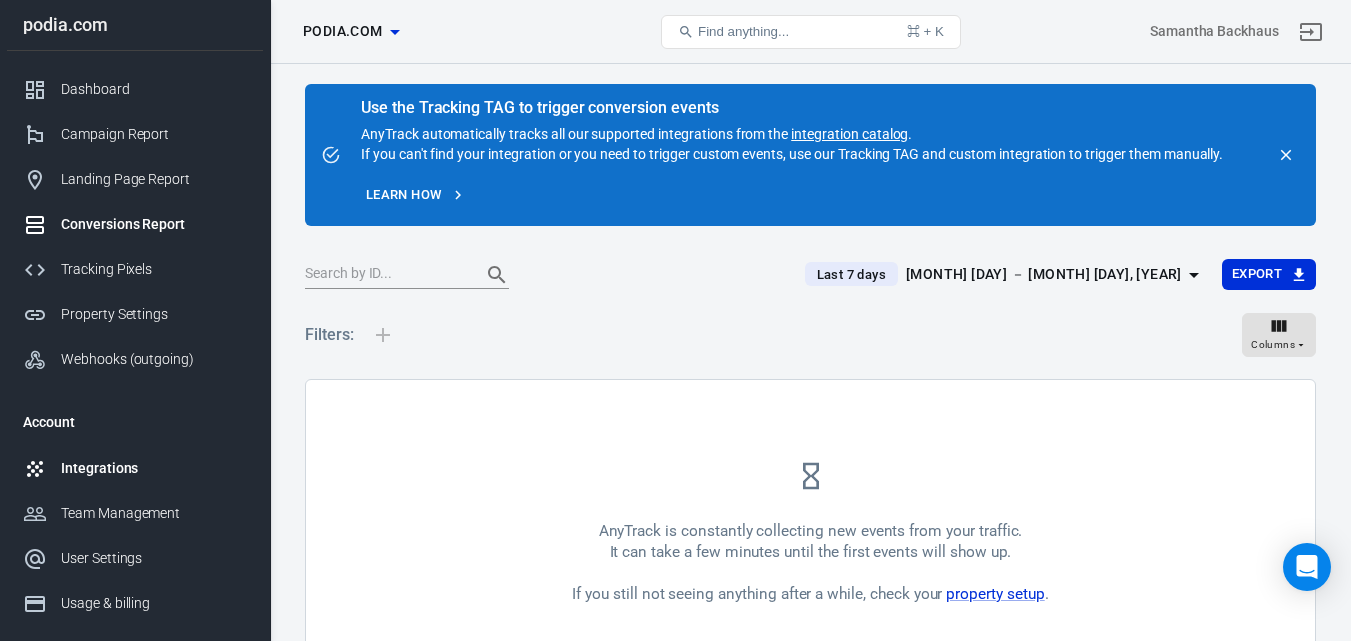 click on "Integrations" at bounding box center (154, 468) 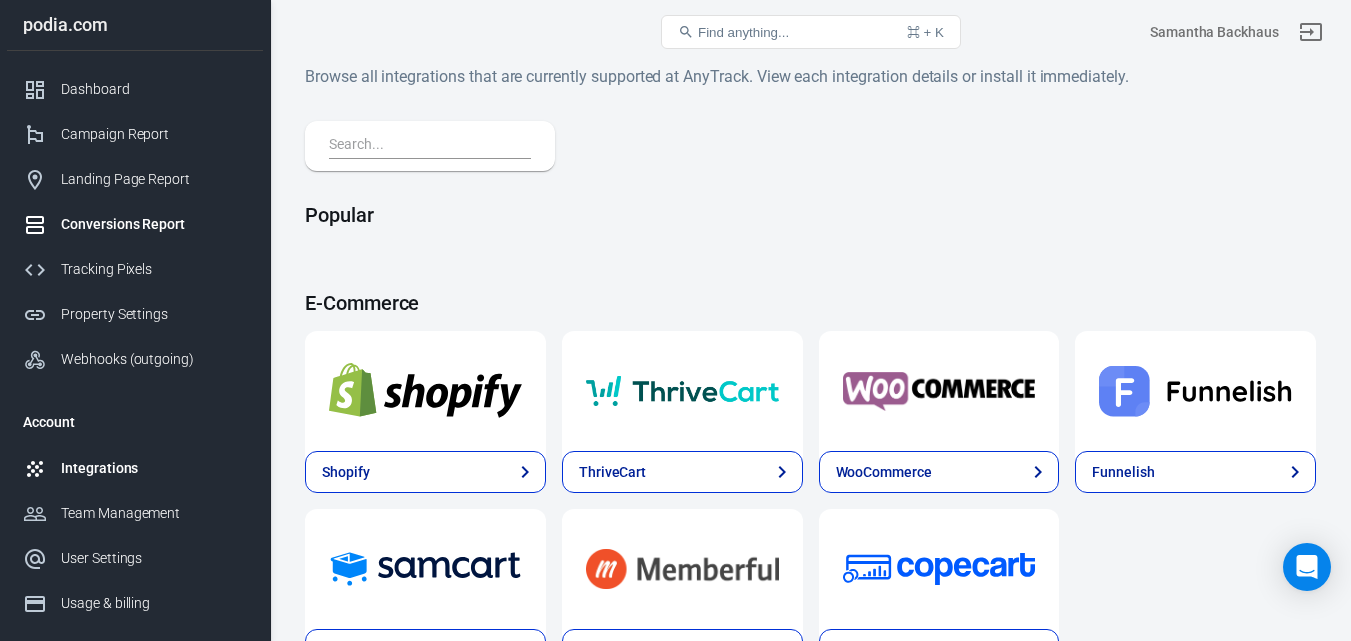 click on "Conversions Report" at bounding box center [154, 224] 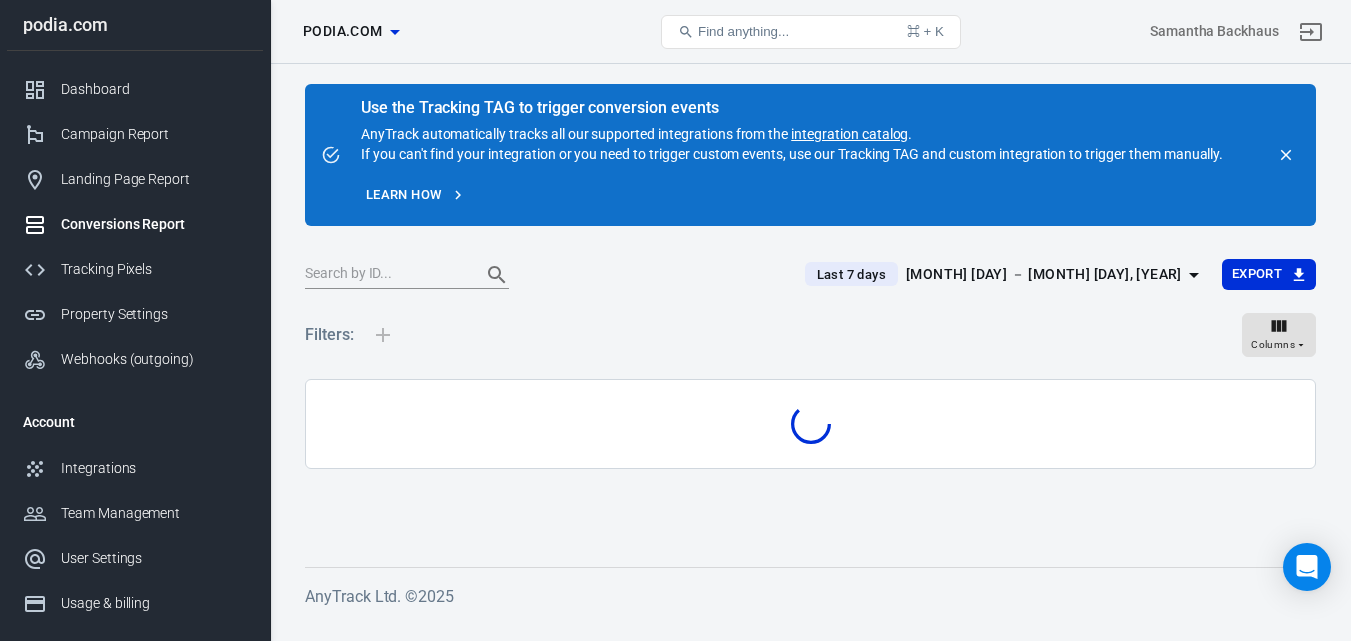 click on "Conversions Report" at bounding box center (154, 224) 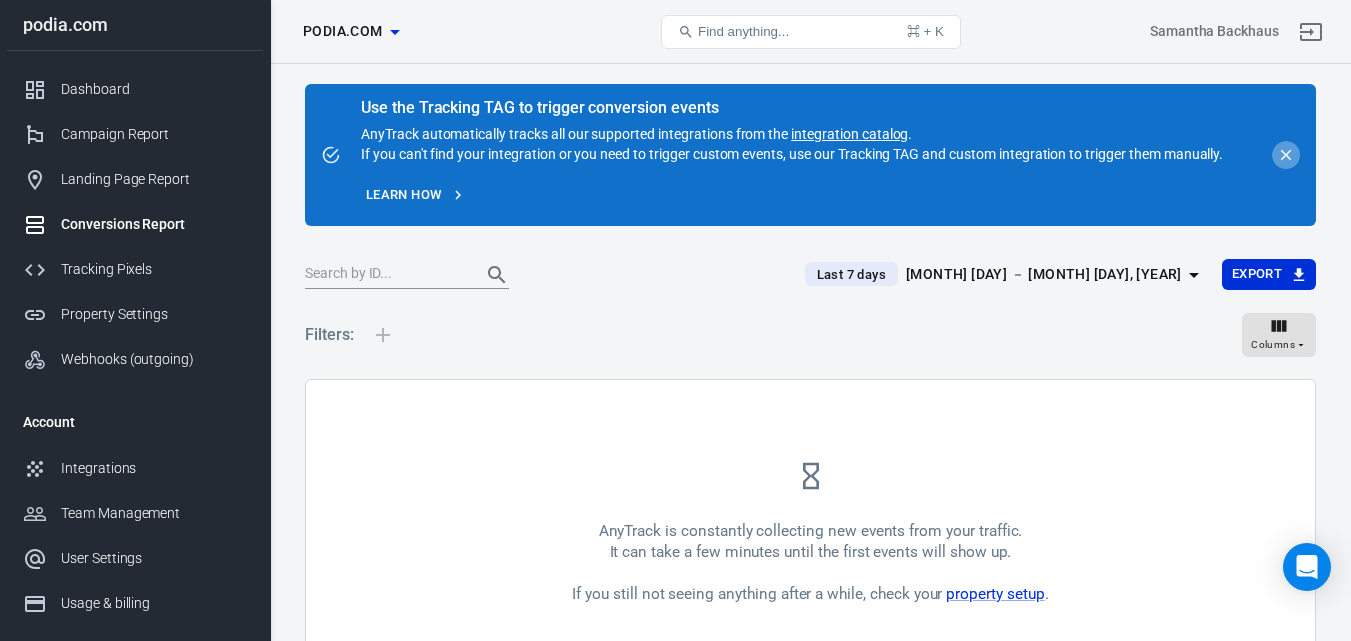 click 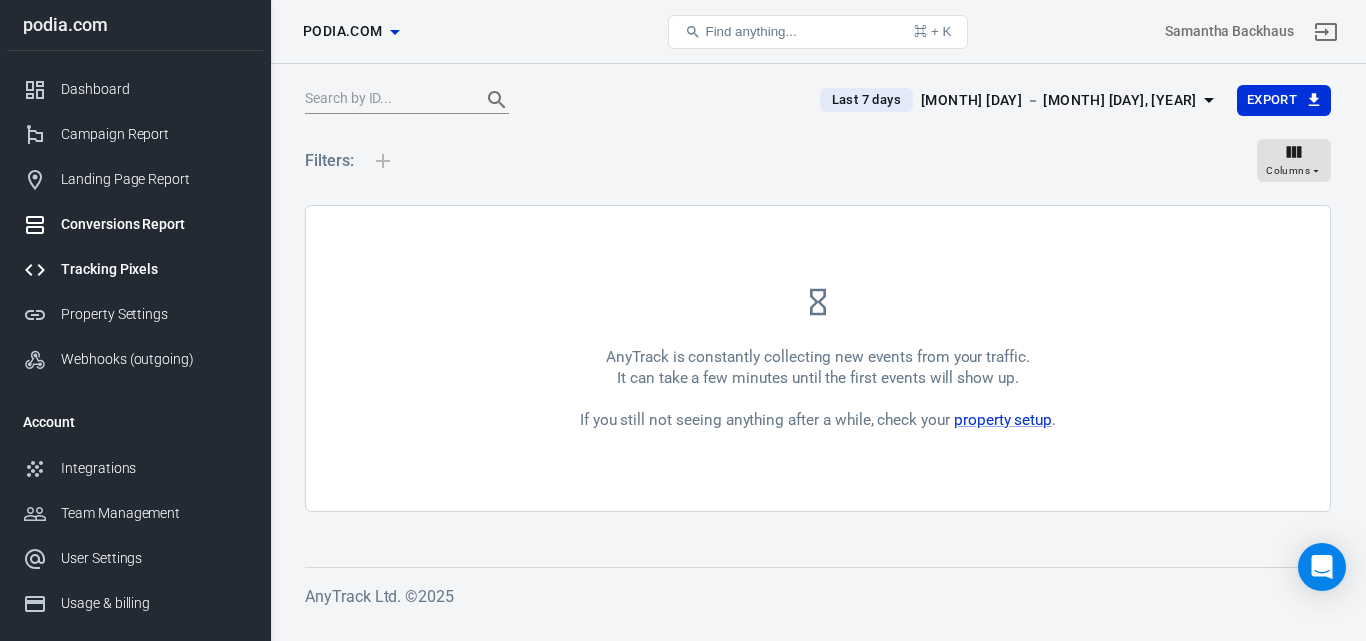 click on "Tracking Pixels" at bounding box center [154, 269] 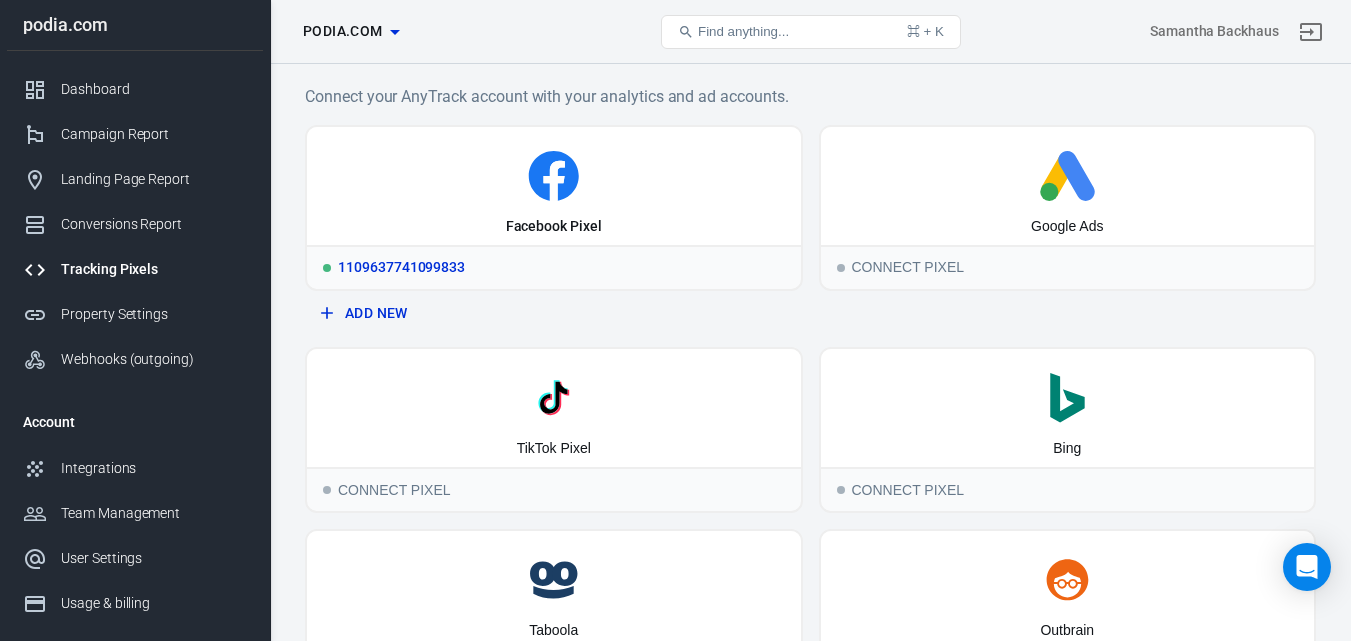 click on "Facebook Pixel" at bounding box center [554, 186] 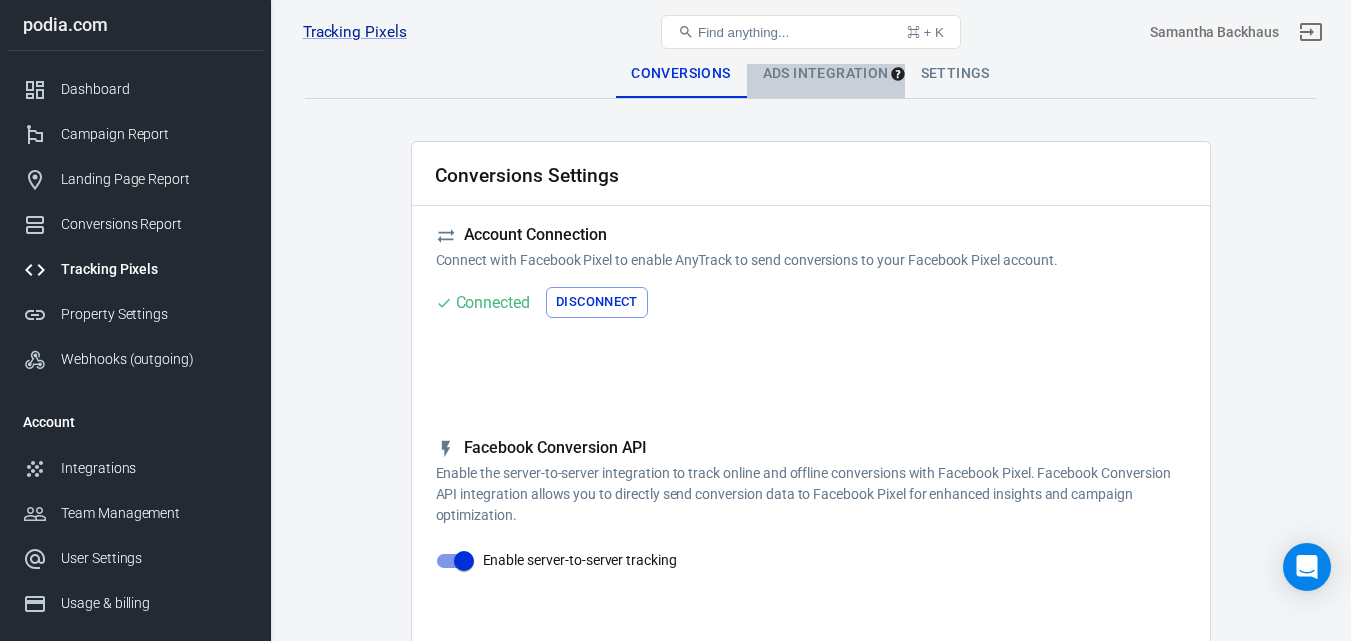 click on "Ads Integration" at bounding box center (826, 74) 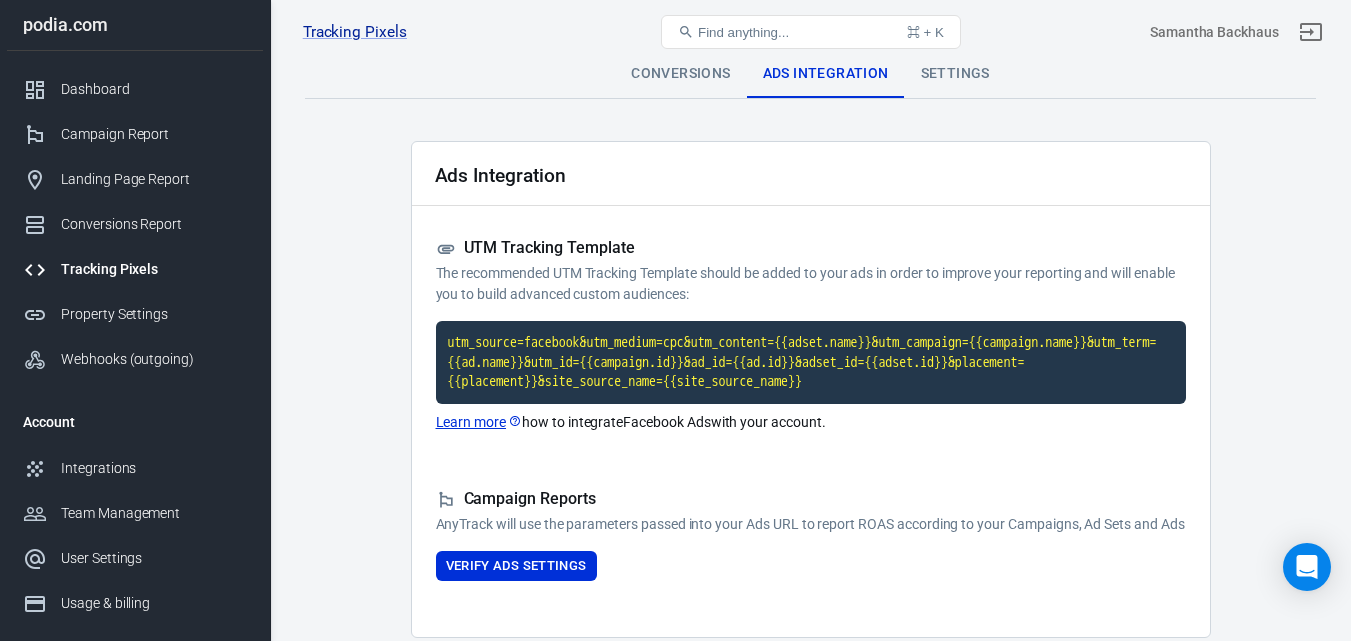 click on "Conversions" at bounding box center [680, 74] 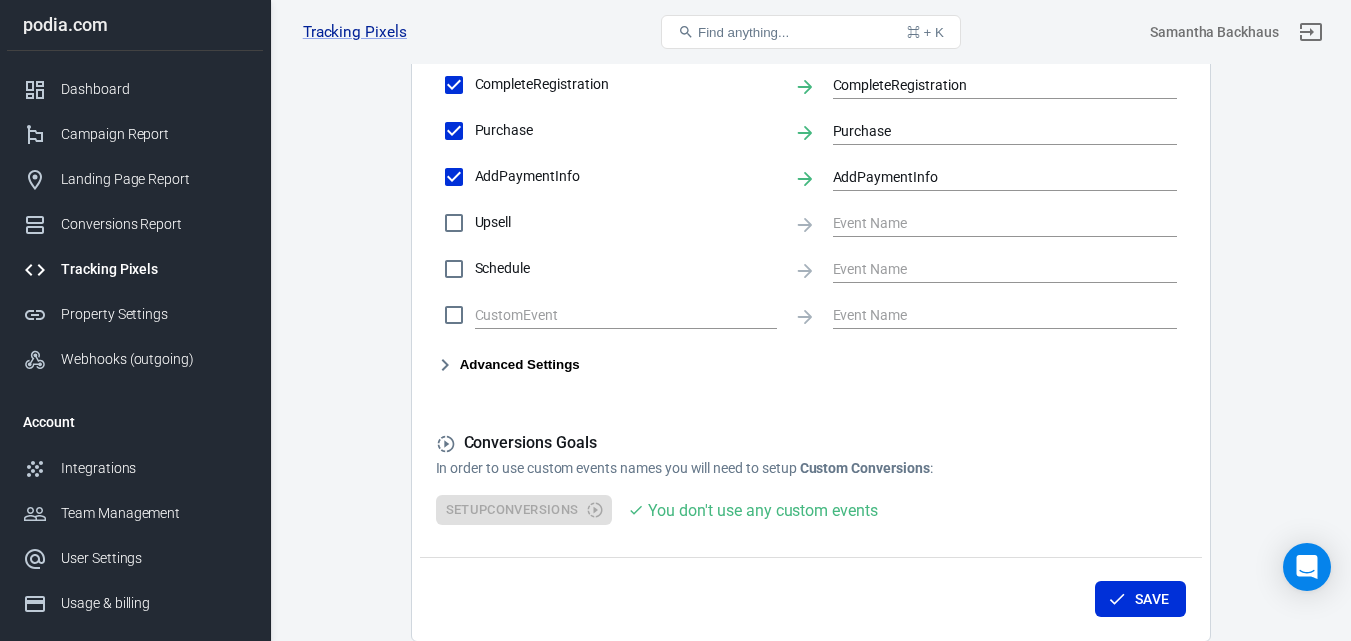 scroll, scrollTop: 1121, scrollLeft: 0, axis: vertical 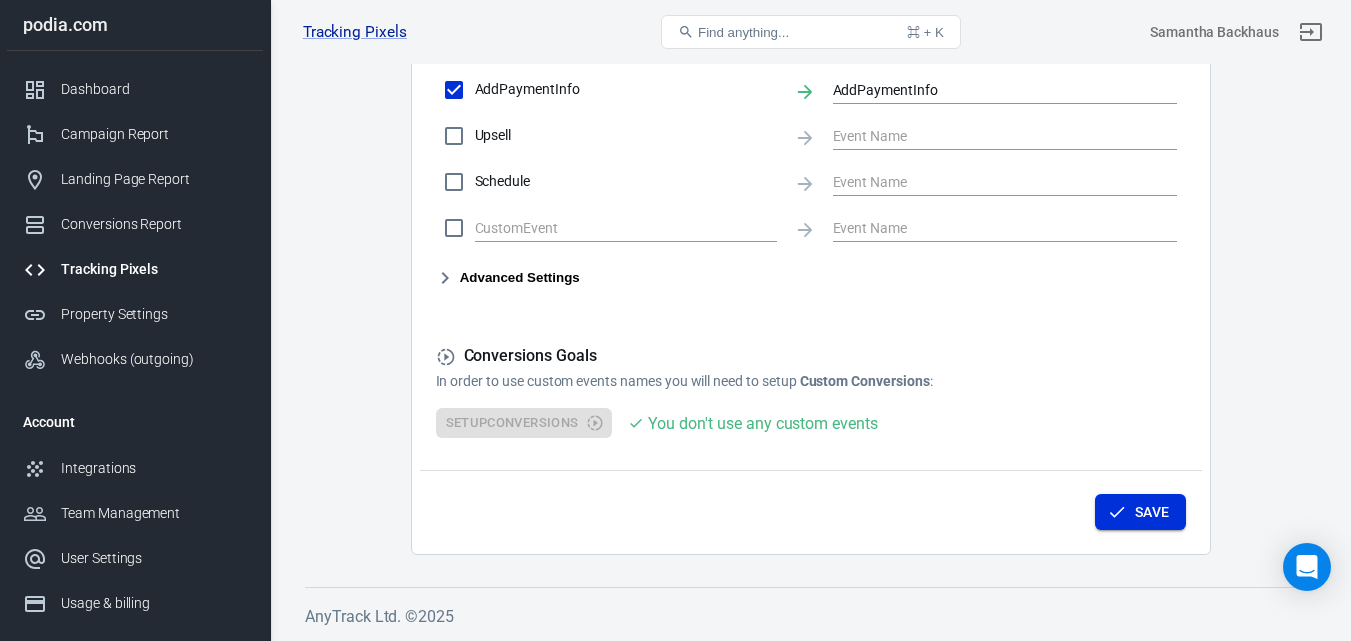 click on "Save" at bounding box center (1140, 512) 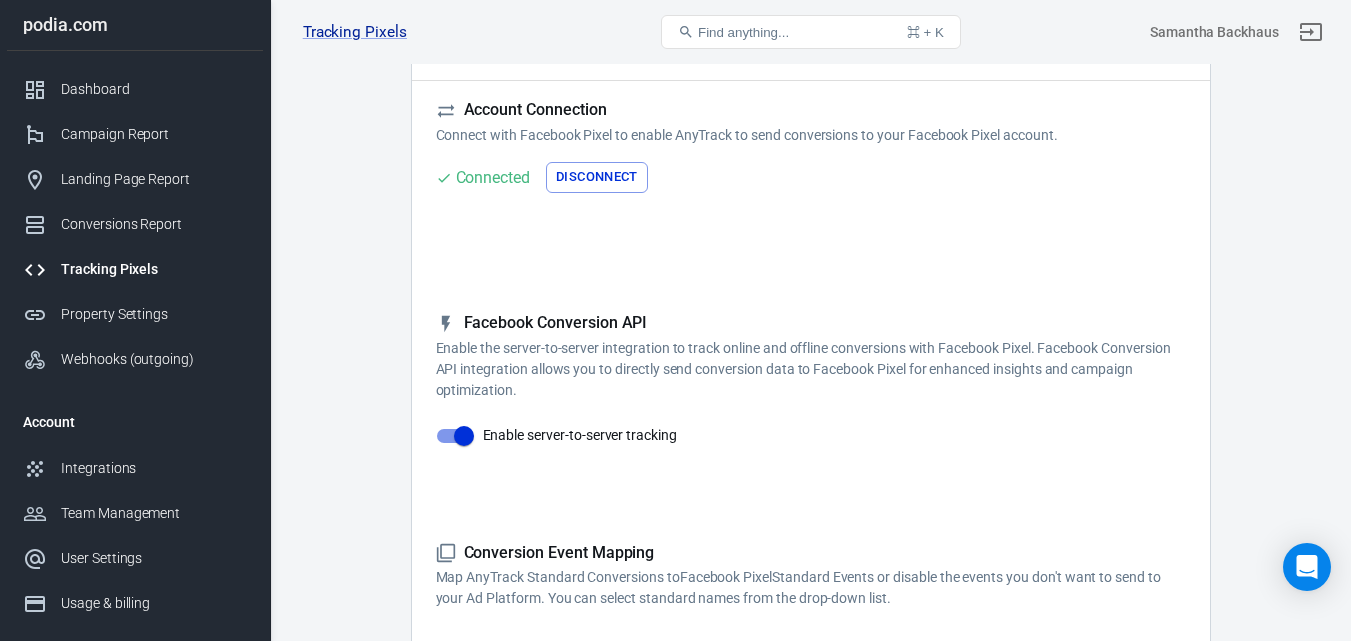 scroll, scrollTop: 0, scrollLeft: 0, axis: both 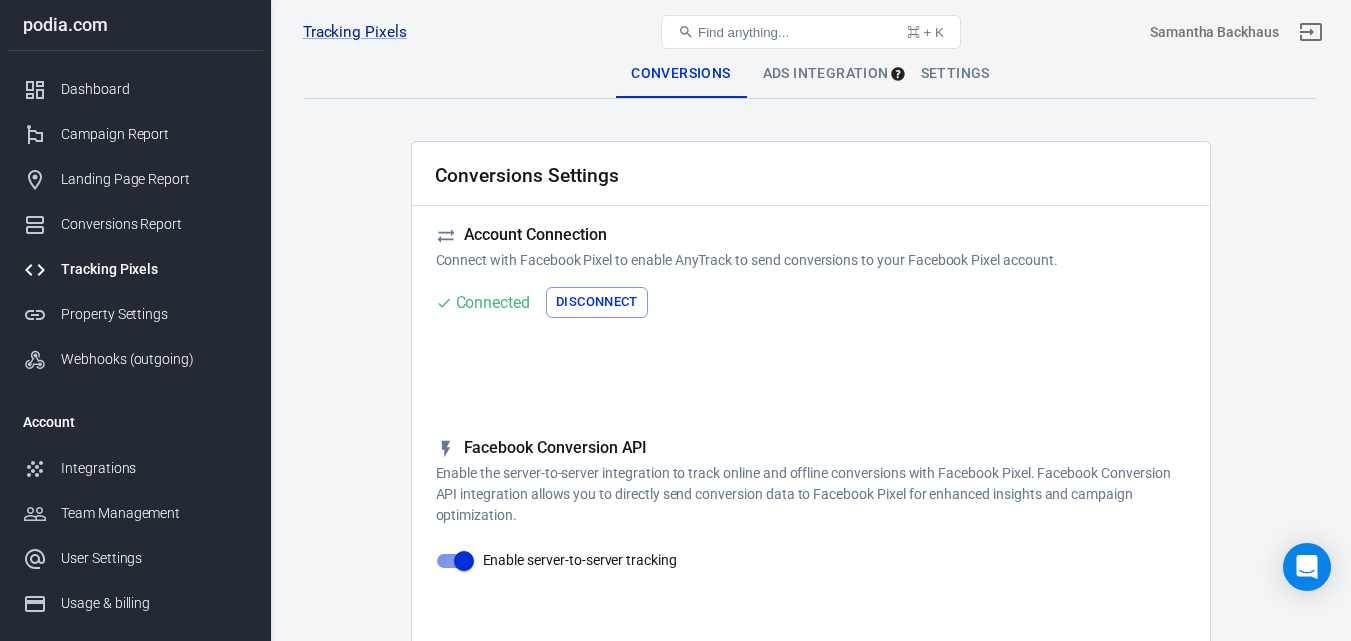 click on "Tracking Pixels Online Bridal Hair Education Platfrom 1109637741099833, podia.com Find anything... ⌘ + [NAME] [LAST]" at bounding box center (811, 32) 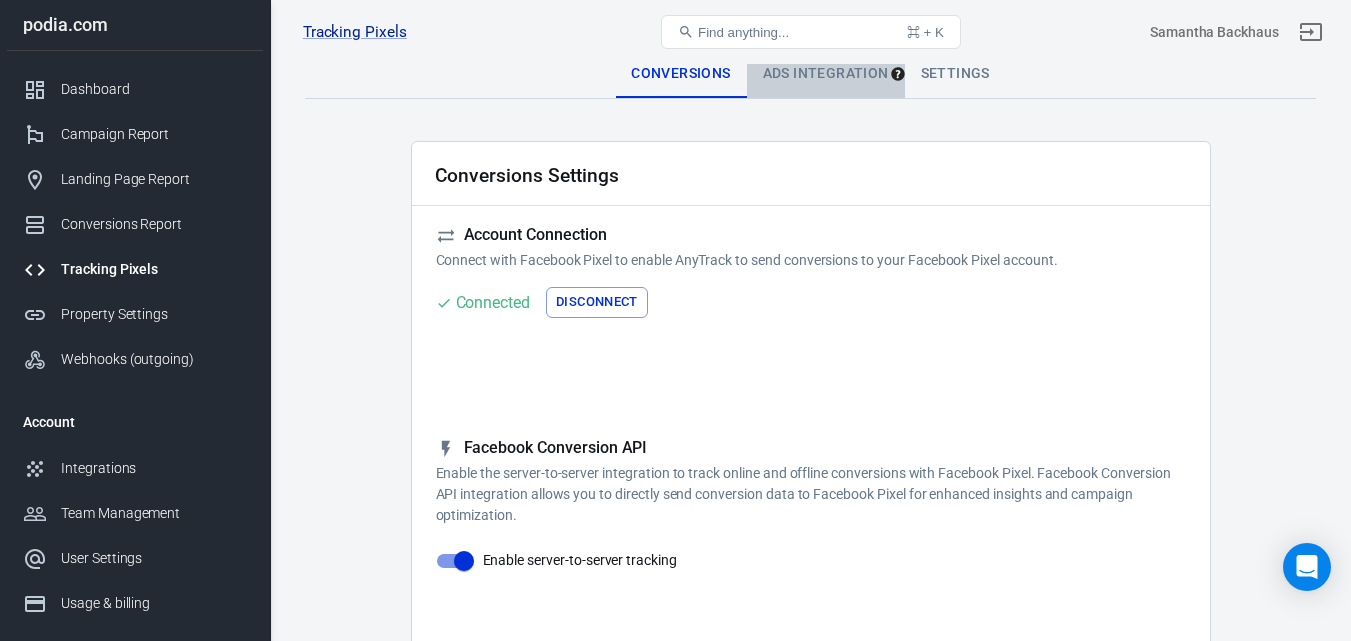 click on "Ads Integration" at bounding box center (826, 74) 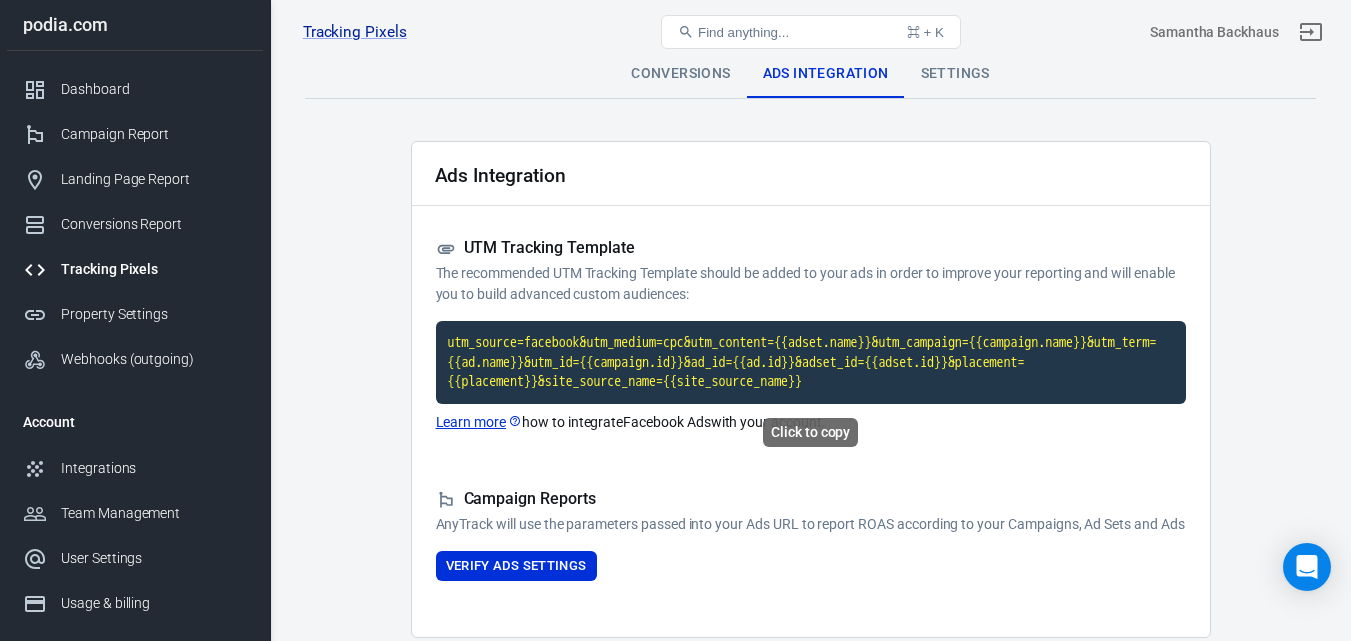 click on "utm_source=facebook&utm_medium=cpc&utm_content={{adset.name}}&utm_campaign={{campaign.name}}&utm_term={{ad.name}}&utm_id={{campaign.id}}&ad_id={{ad.id}}&adset_id={{adset.id}}&placement={{placement}}&site_source_name={{site_source_name}}" at bounding box center (811, 362) 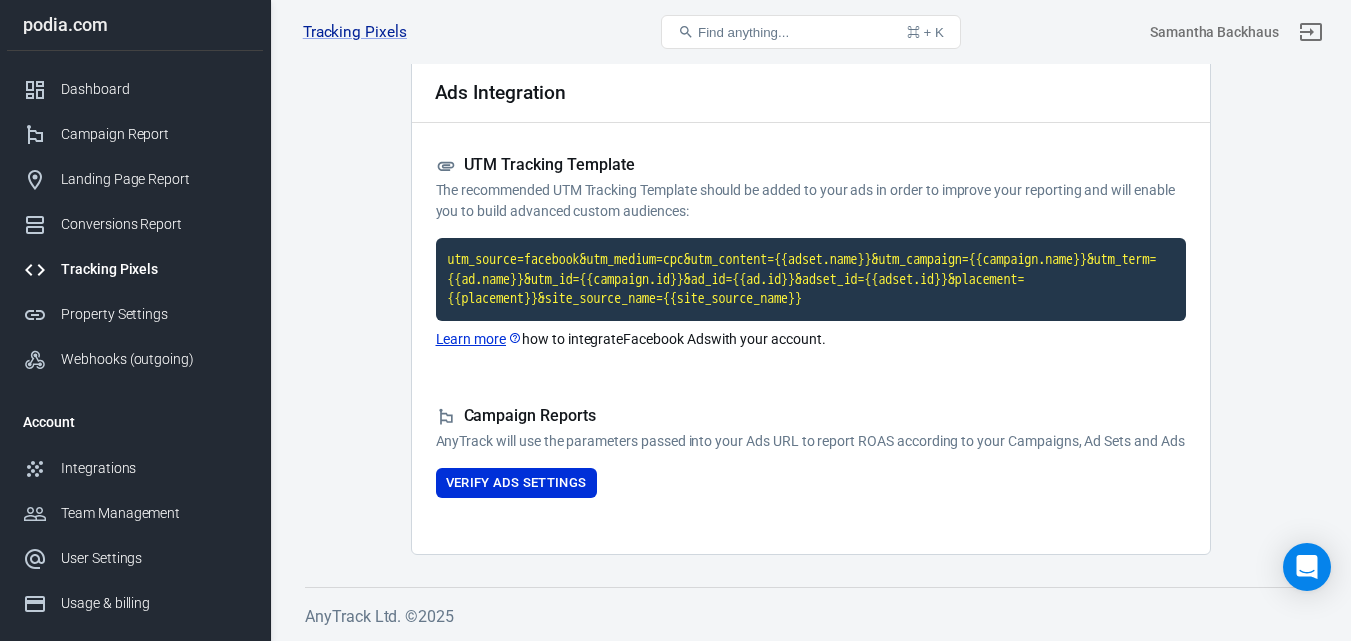 scroll, scrollTop: 104, scrollLeft: 0, axis: vertical 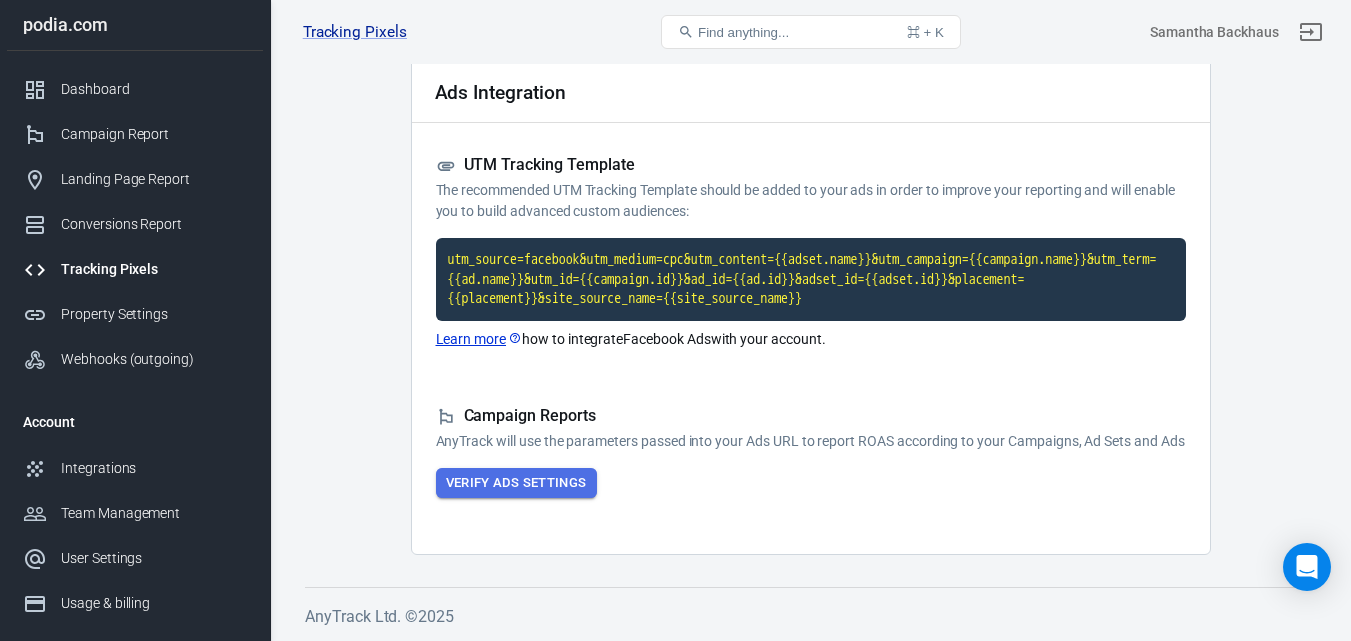 click on "Verify Ads Settings" at bounding box center (516, 483) 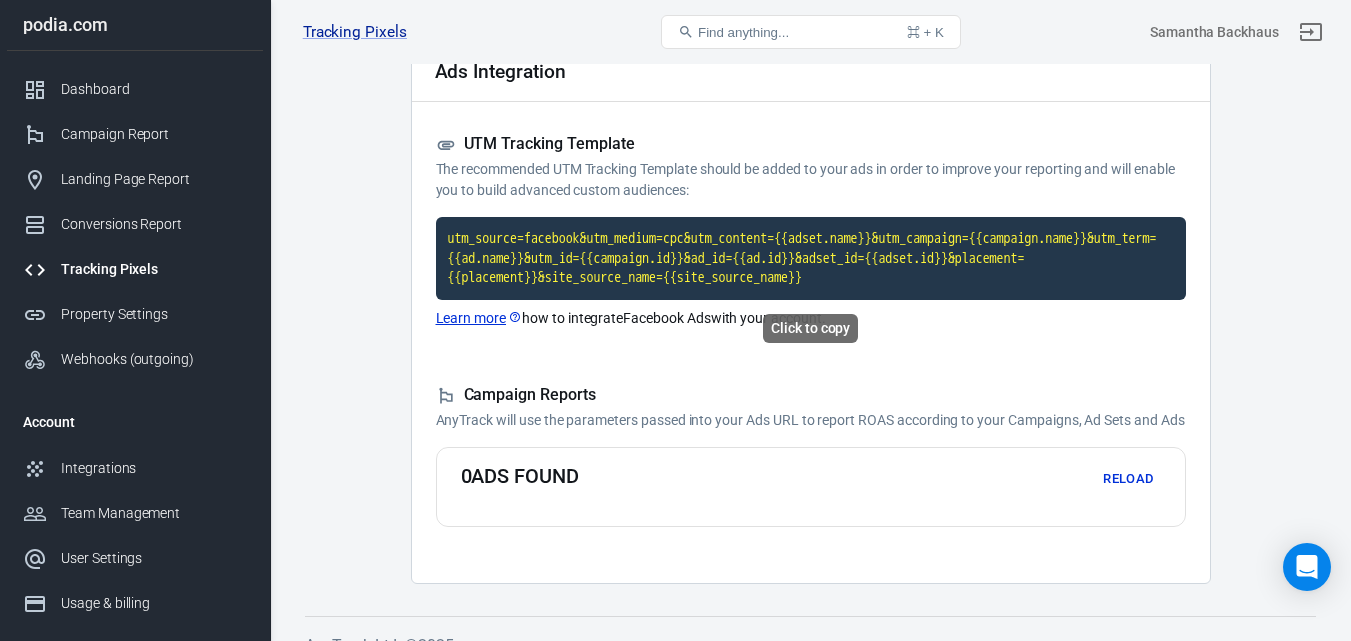 click on "utm_source=facebook&utm_medium=cpc&utm_content={{adset.name}}&utm_campaign={{campaign.name}}&utm_term={{ad.name}}&utm_id={{campaign.id}}&ad_id={{ad.id}}&adset_id={{adset.id}}&placement={{placement}}&site_source_name={{site_source_name}}" at bounding box center (811, 258) 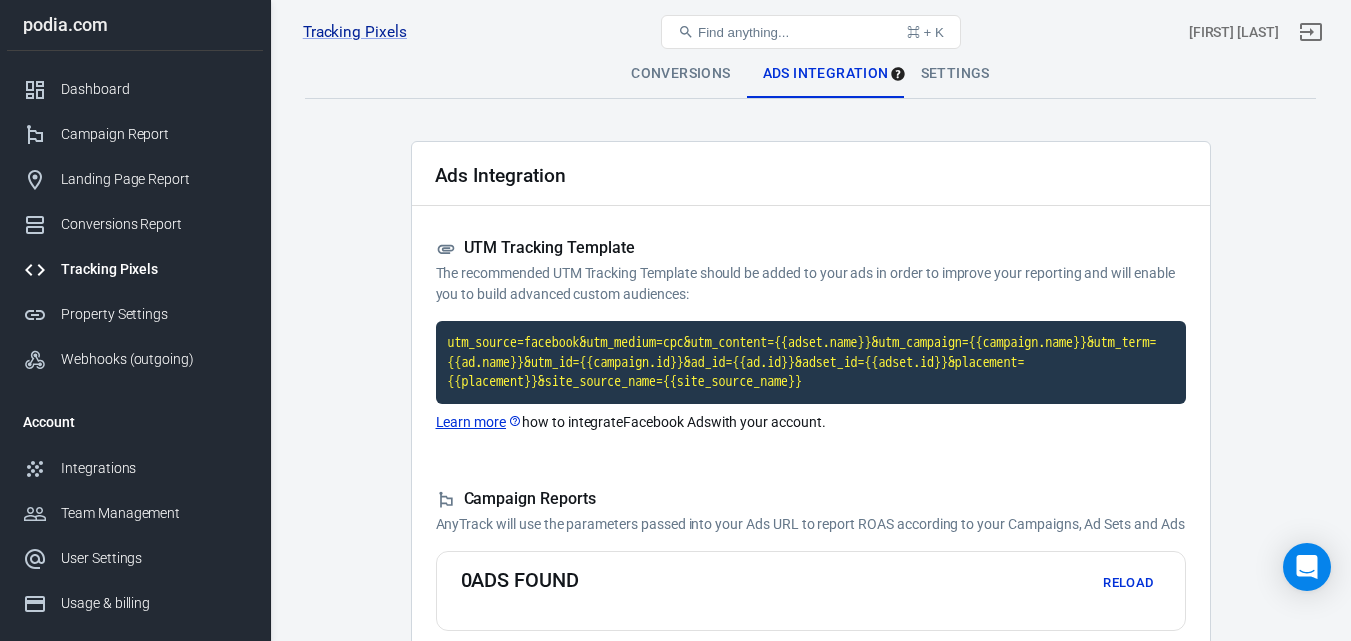 scroll, scrollTop: 83, scrollLeft: 0, axis: vertical 